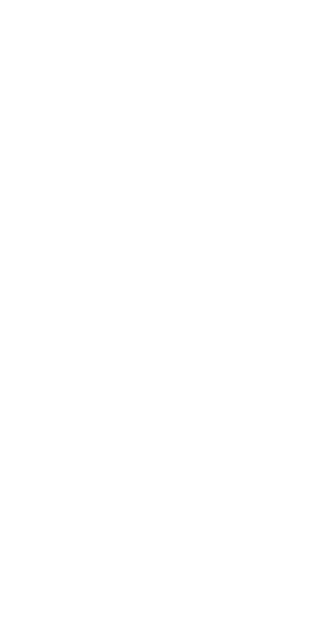 scroll, scrollTop: 0, scrollLeft: 0, axis: both 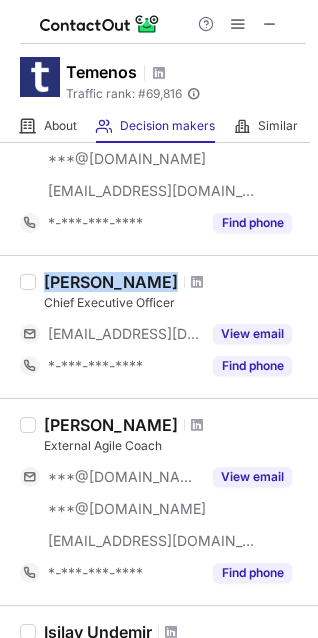 copy on "Jean-pierre Brulard" 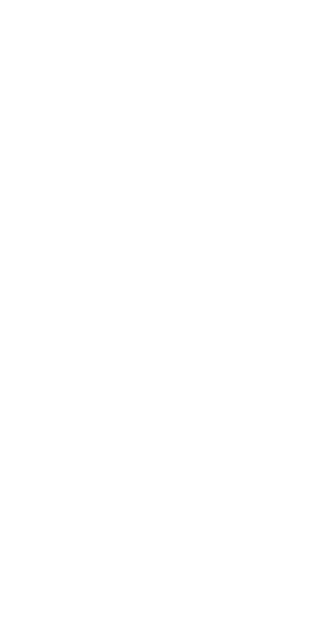 scroll, scrollTop: 0, scrollLeft: 0, axis: both 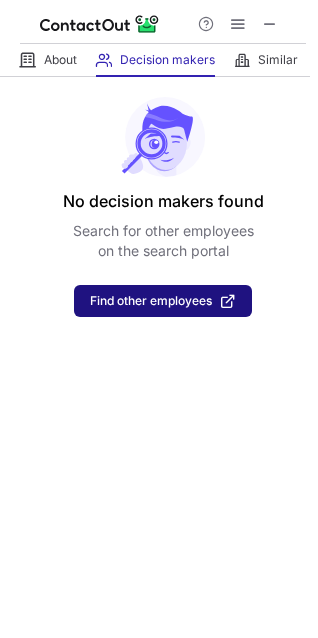 click at bounding box center (228, 301) 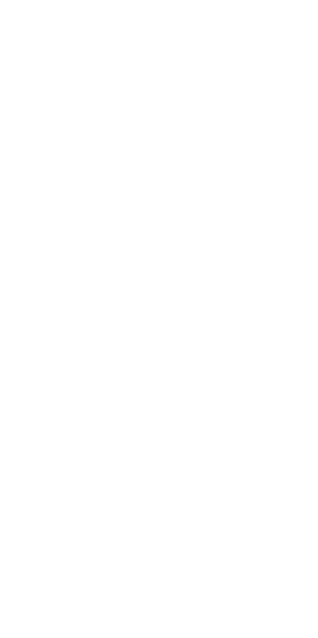 scroll, scrollTop: 0, scrollLeft: 0, axis: both 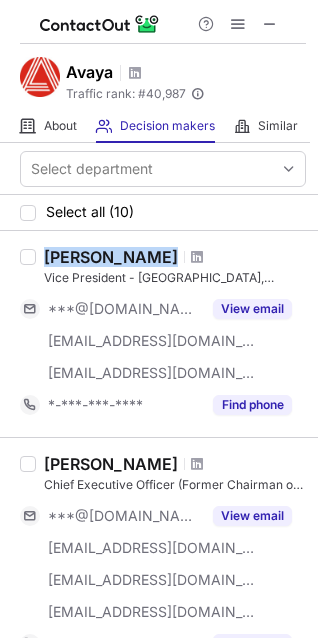 drag, startPoint x: 45, startPoint y: 256, endPoint x: 126, endPoint y: 252, distance: 81.09871 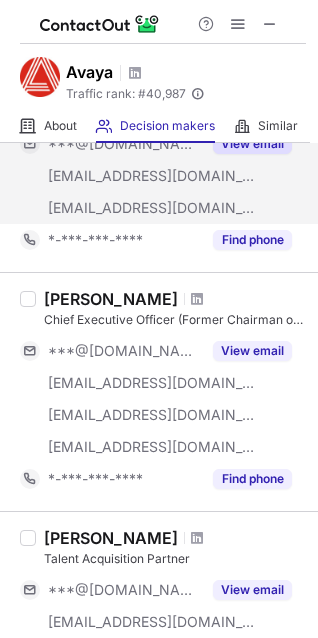 scroll, scrollTop: 200, scrollLeft: 0, axis: vertical 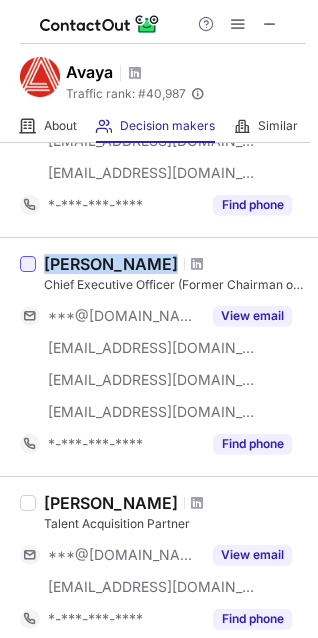 copy on "[PERSON_NAME]" 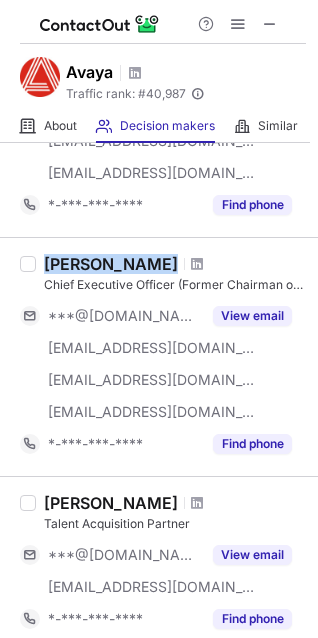 copy on "Patrick Dennis" 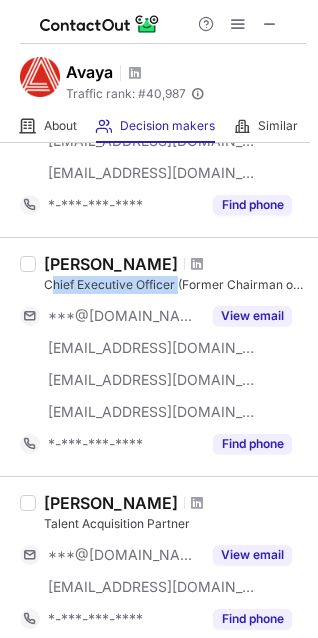 drag, startPoint x: 49, startPoint y: 281, endPoint x: 180, endPoint y: 281, distance: 131 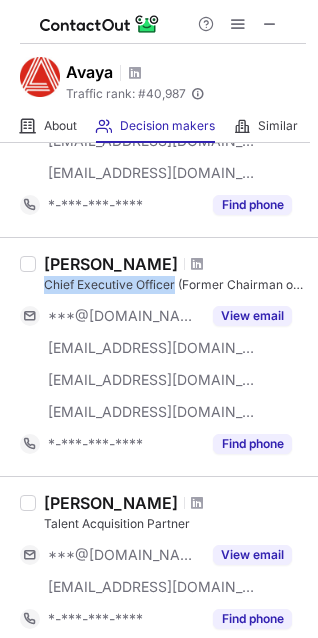 drag, startPoint x: 39, startPoint y: 283, endPoint x: 176, endPoint y: 283, distance: 137 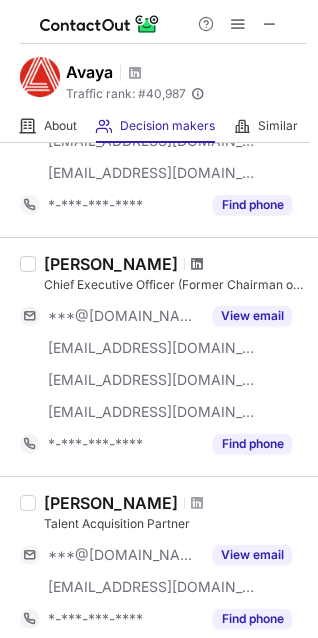 click at bounding box center (197, 264) 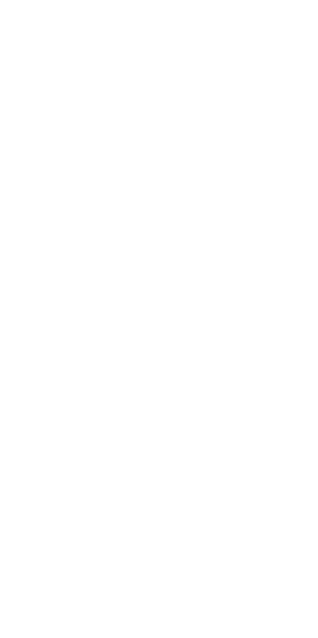scroll, scrollTop: 0, scrollLeft: 0, axis: both 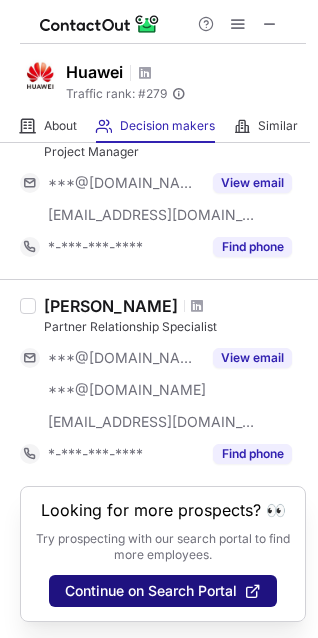 click at bounding box center [253, 591] 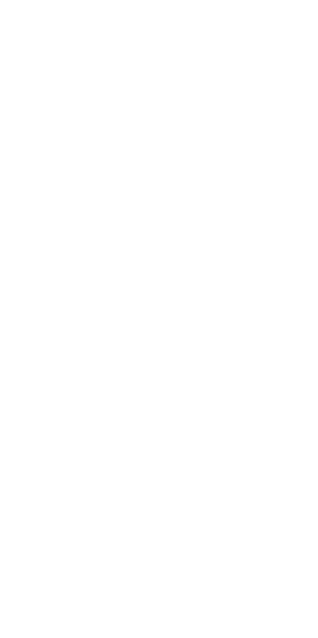 scroll, scrollTop: 0, scrollLeft: 0, axis: both 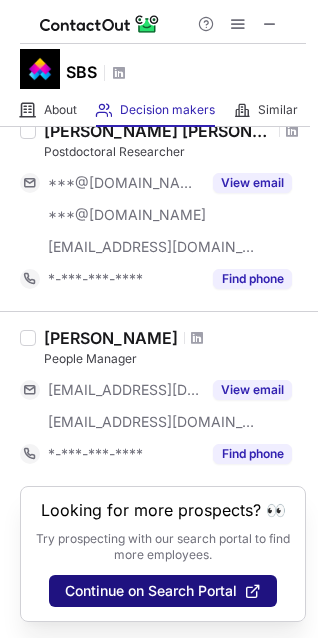 click at bounding box center (253, 591) 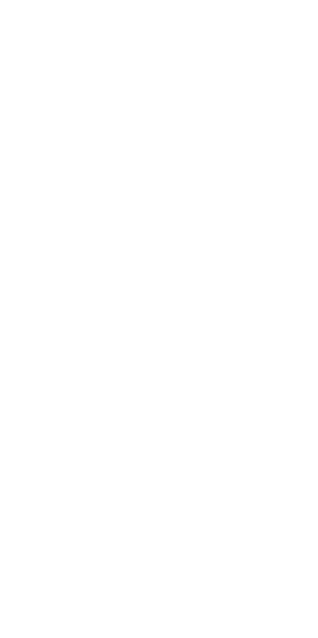 scroll, scrollTop: 0, scrollLeft: 0, axis: both 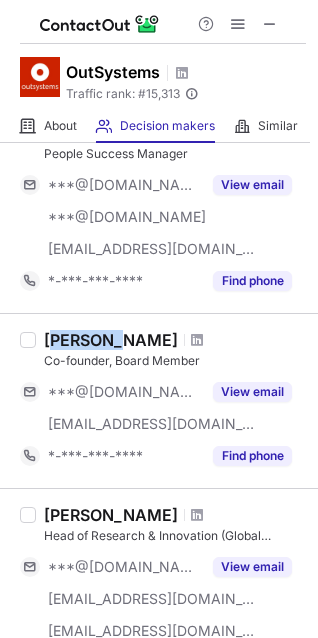 drag, startPoint x: 50, startPoint y: 332, endPoint x: 106, endPoint y: 331, distance: 56.008926 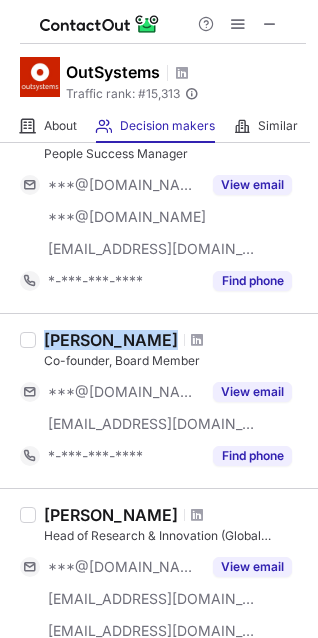 drag, startPoint x: 43, startPoint y: 341, endPoint x: 130, endPoint y: 339, distance: 87.02299 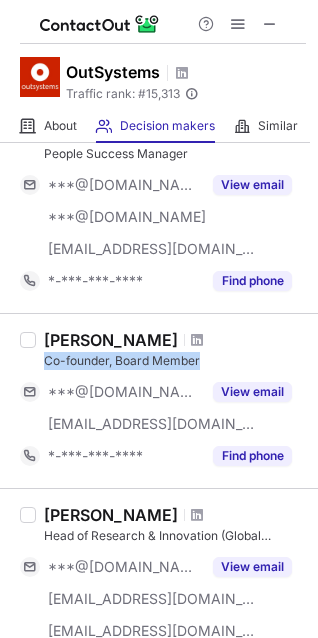 copy on "Co-founder, Board Member" 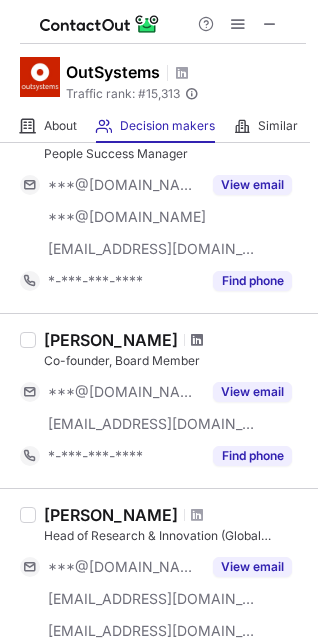 click at bounding box center [197, 340] 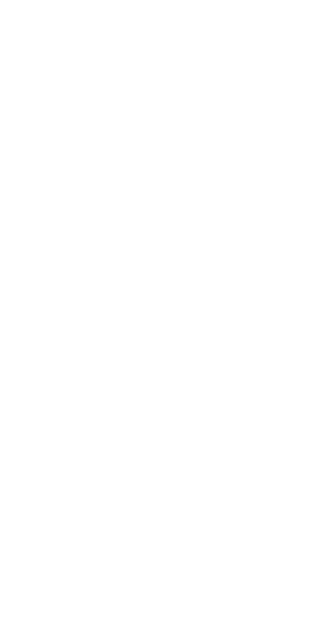 scroll, scrollTop: 0, scrollLeft: 0, axis: both 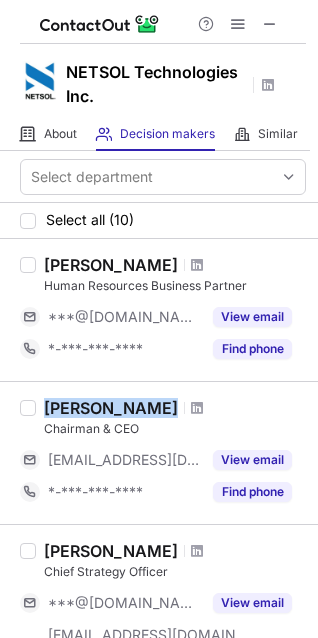 drag, startPoint x: 155, startPoint y: 408, endPoint x: 42, endPoint y: 409, distance: 113.004425 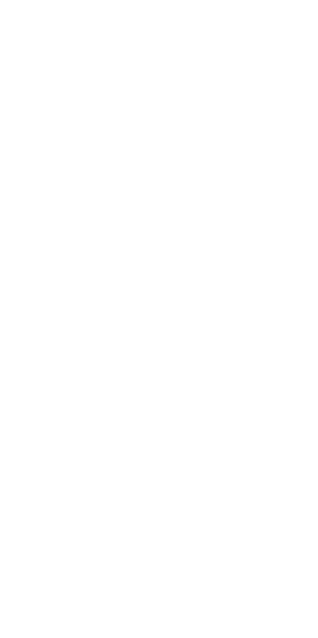 scroll, scrollTop: 0, scrollLeft: 0, axis: both 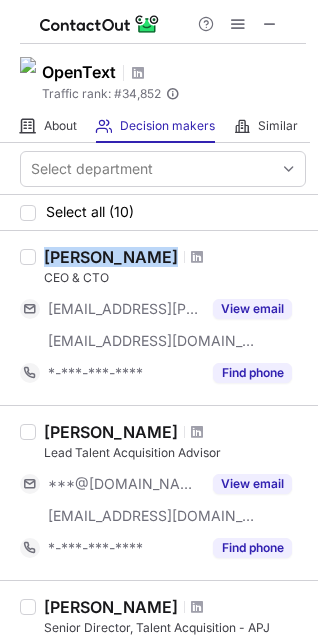 drag, startPoint x: 206, startPoint y: 250, endPoint x: 44, endPoint y: 255, distance: 162.07715 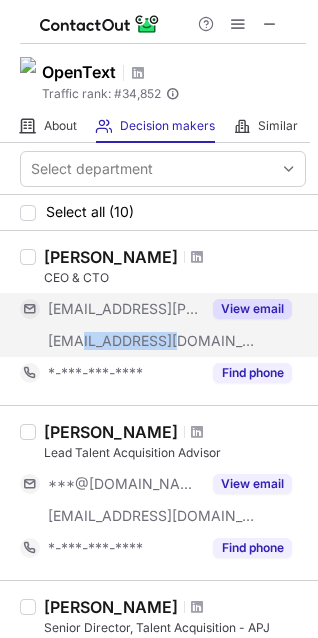 copy on "[DOMAIN_NAME]" 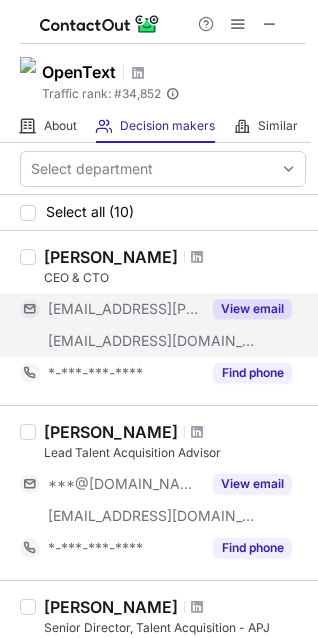 drag, startPoint x: 194, startPoint y: 338, endPoint x: 207, endPoint y: 321, distance: 21.400934 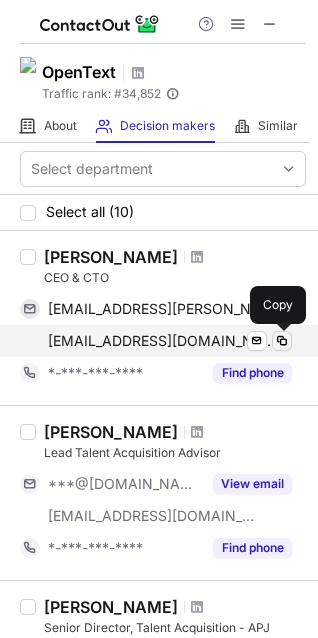 click at bounding box center [282, 341] 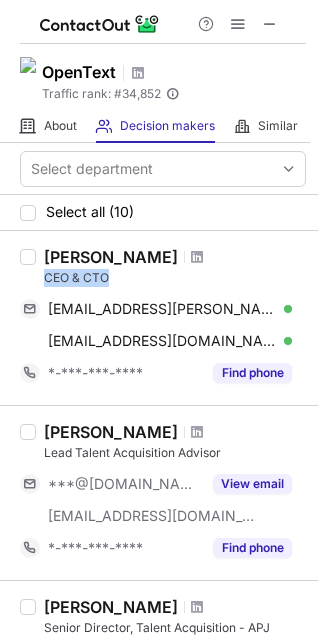 copy on "CEO & CTO" 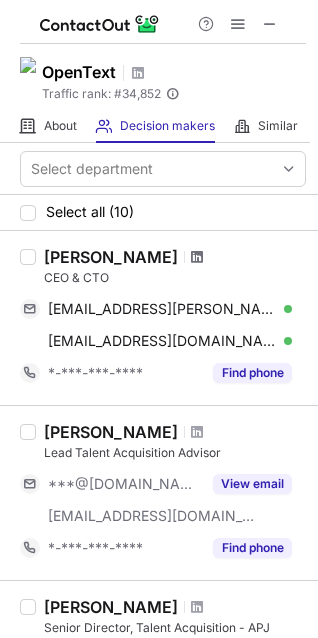 click at bounding box center [197, 257] 